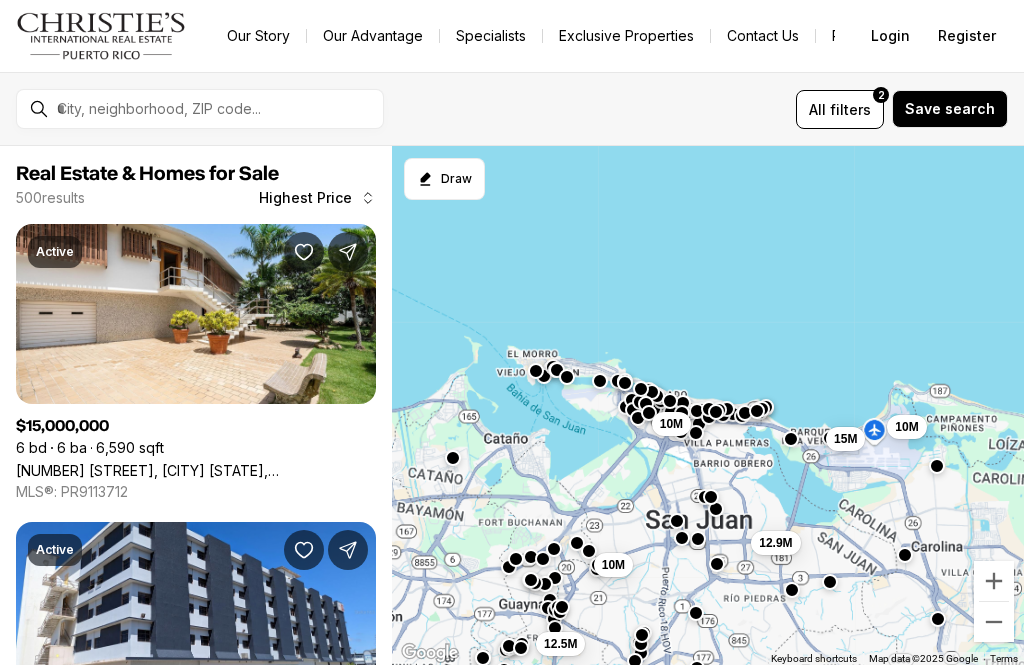 scroll, scrollTop: 0, scrollLeft: 0, axis: both 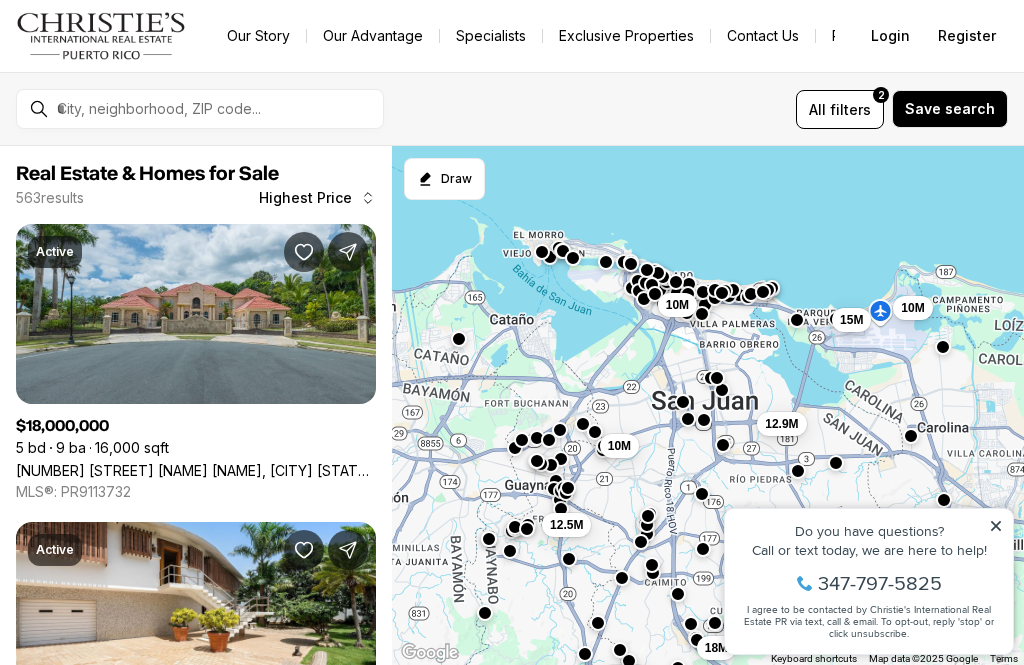 click 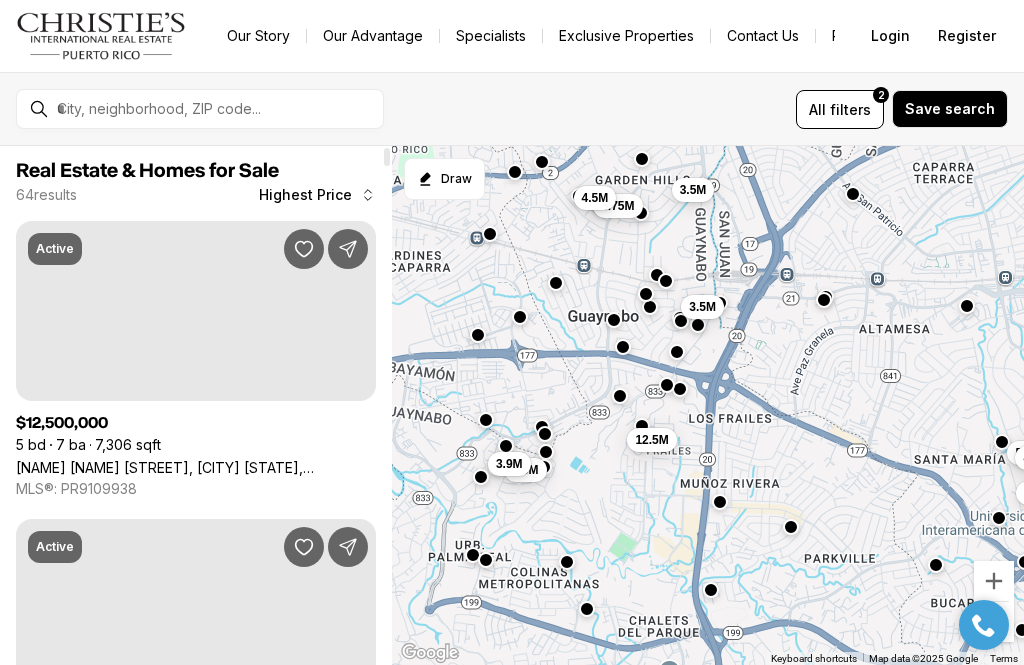 scroll, scrollTop: 0, scrollLeft: 0, axis: both 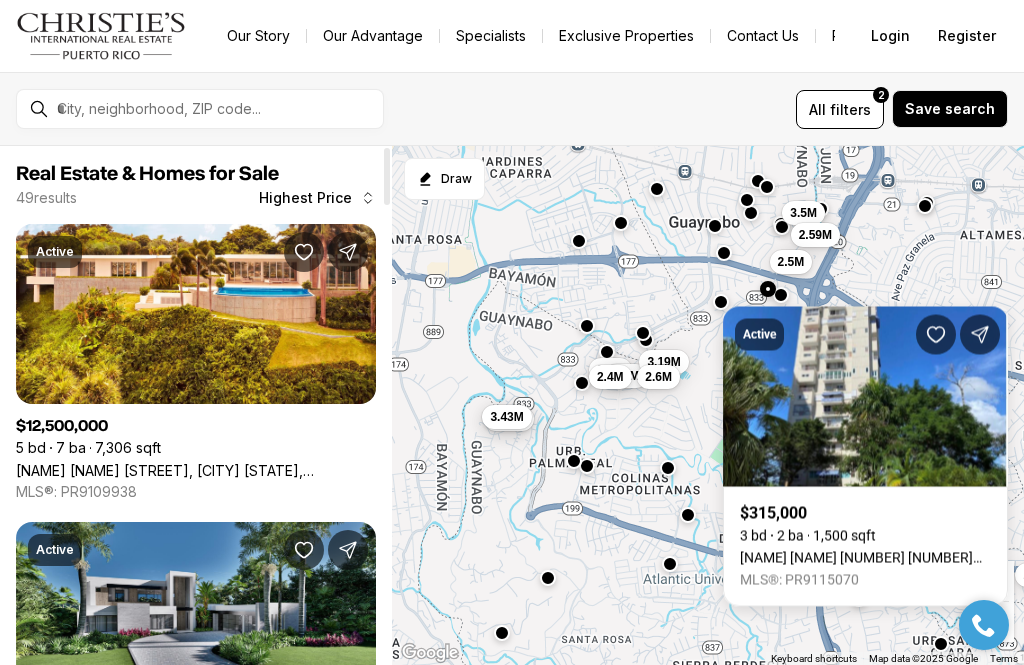click on "12.5M 3.9M 3.5M 3.19M 2.6M 2.4M 4.39M 3.43M 3.5M 2.59M 2.5M 2.5M" at bounding box center [708, 406] 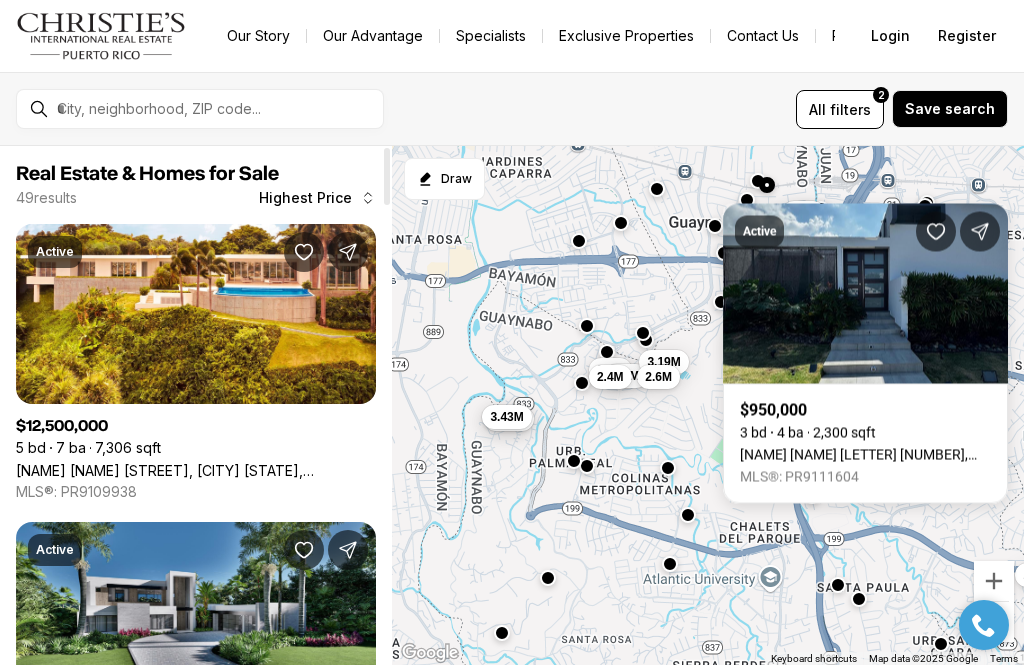 click on "filters" at bounding box center [850, 109] 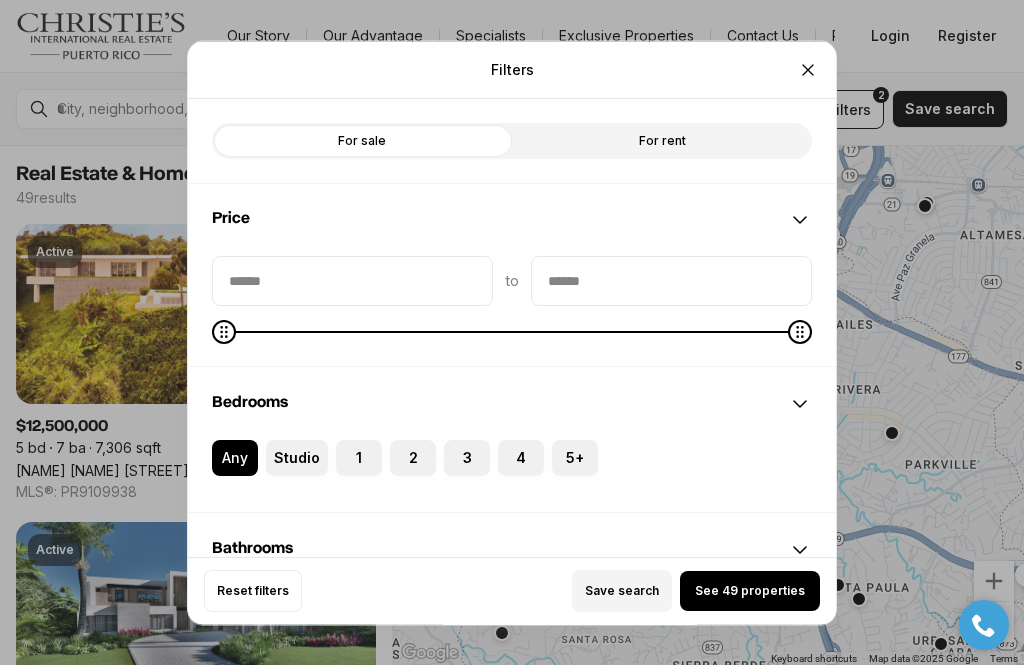 click 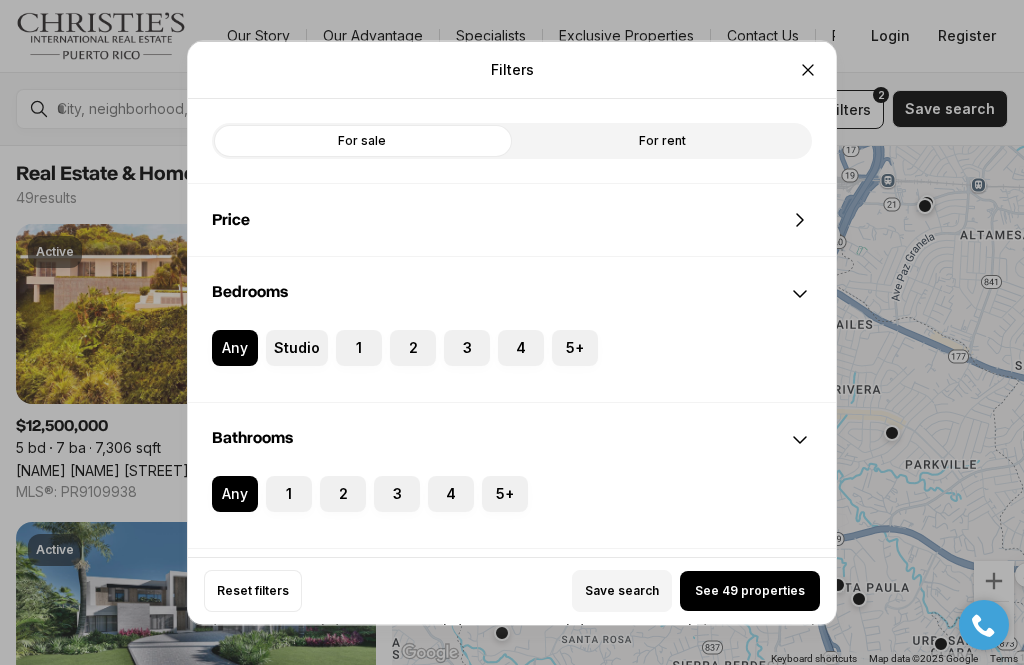 click 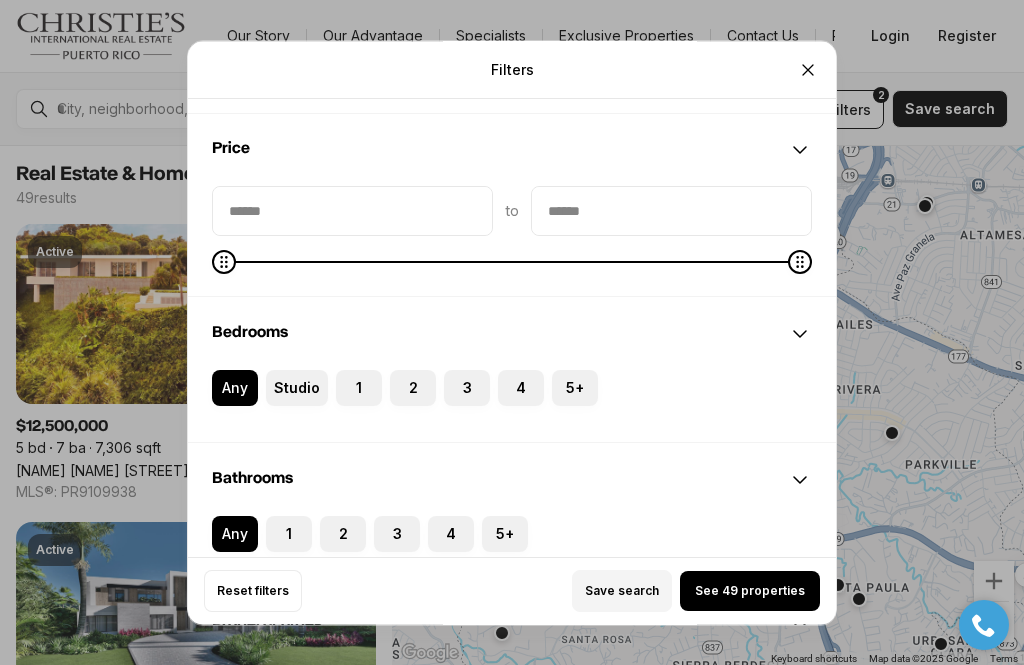 scroll, scrollTop: 85, scrollLeft: 0, axis: vertical 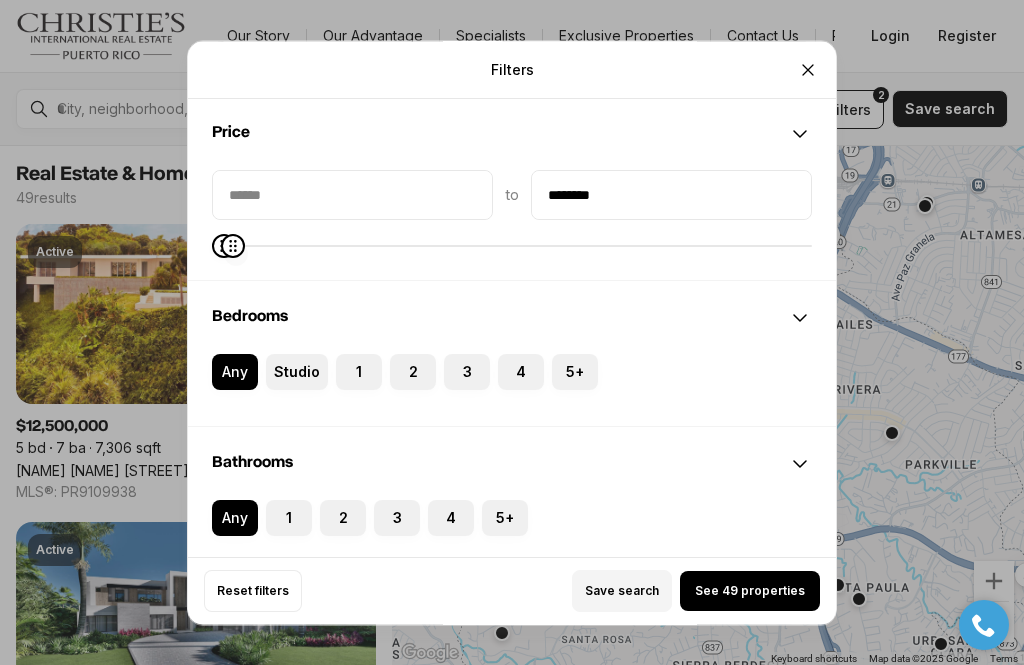 type on "********" 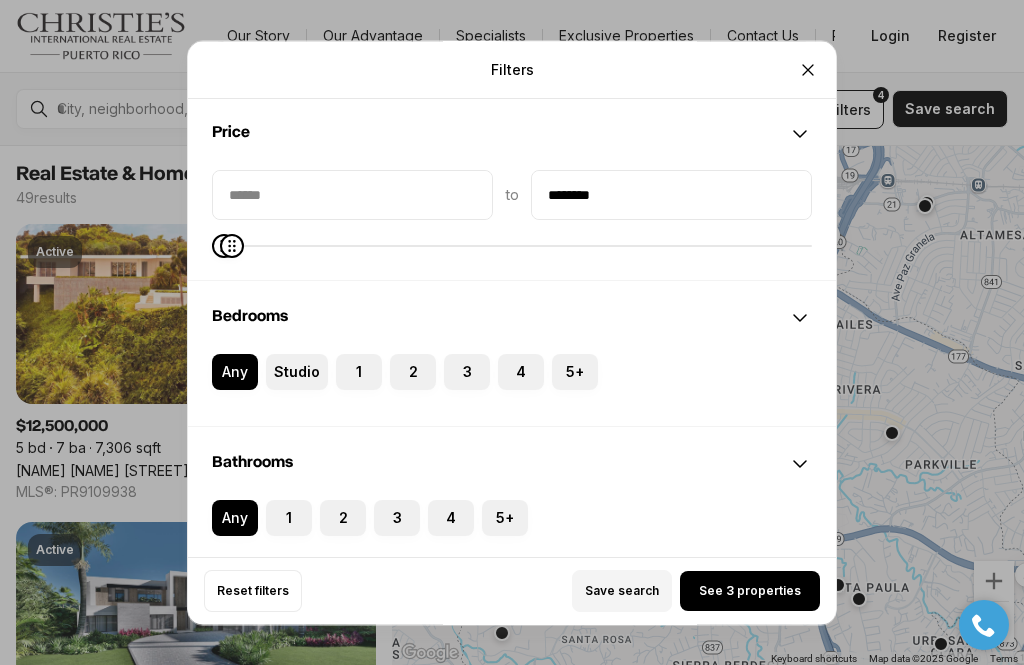 click on "See 3 properties" at bounding box center [750, 591] 